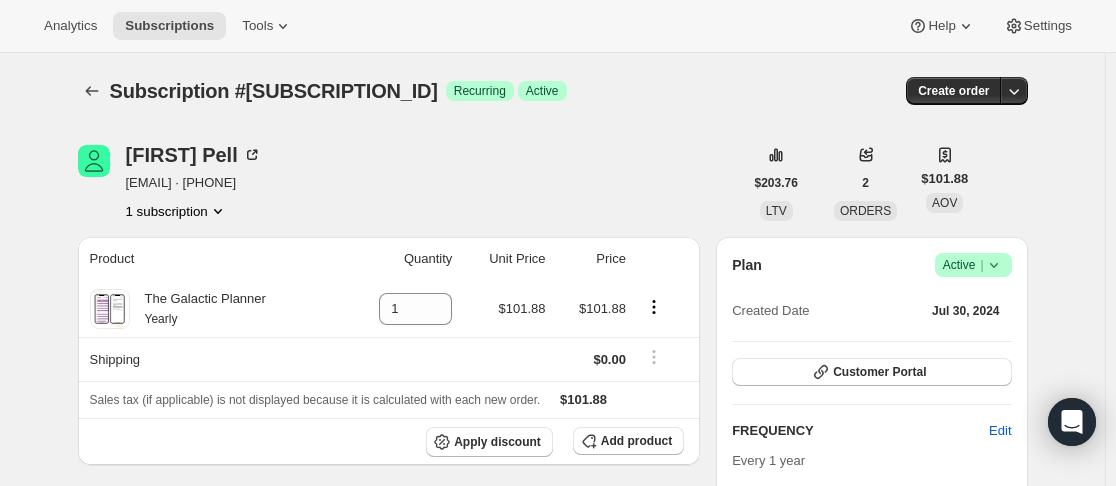 scroll, scrollTop: 0, scrollLeft: 0, axis: both 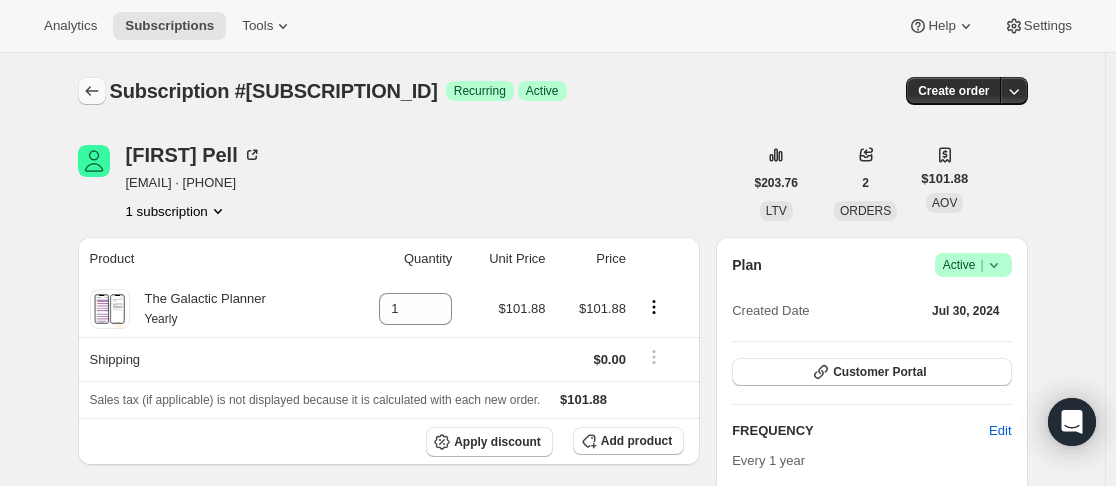 click 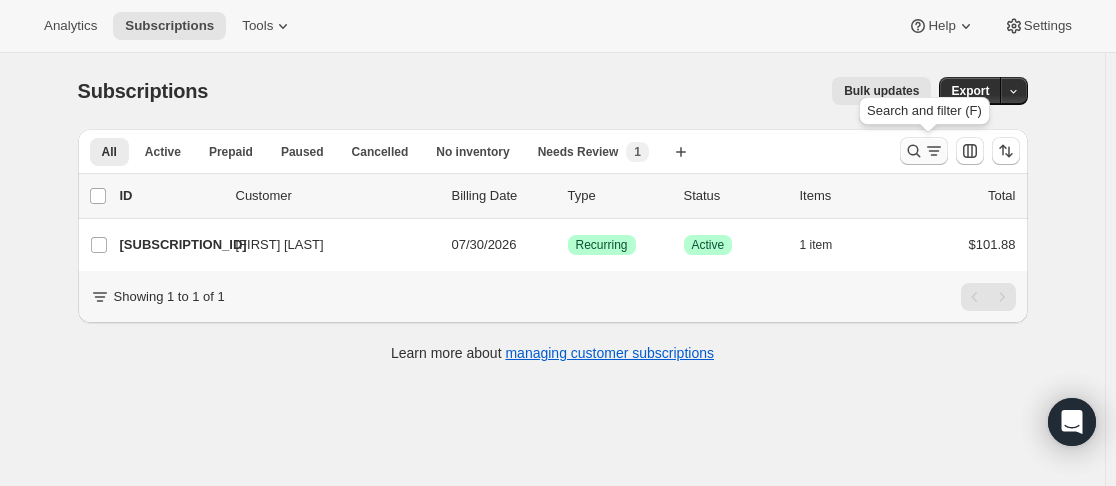 click 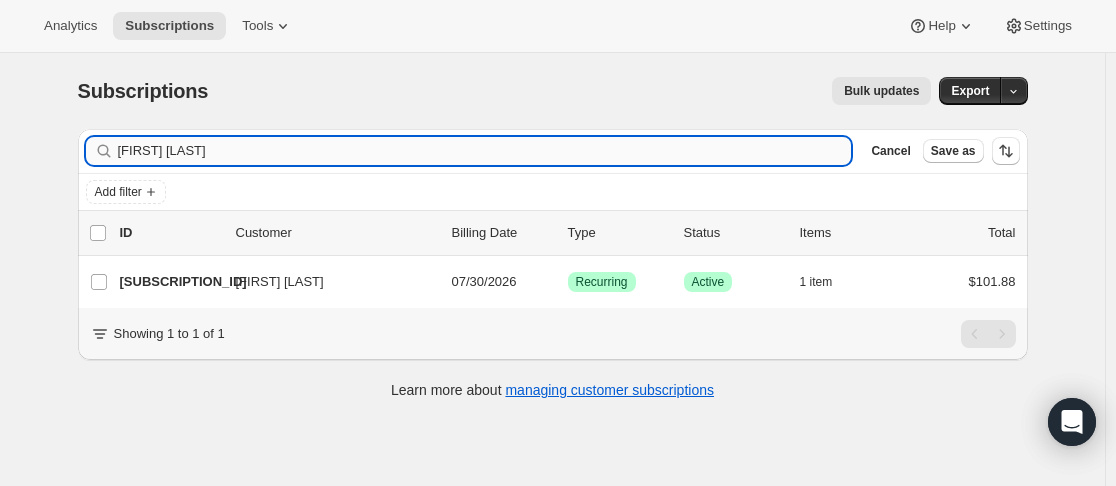 click on "[FIRST] [LAST]" at bounding box center [485, 151] 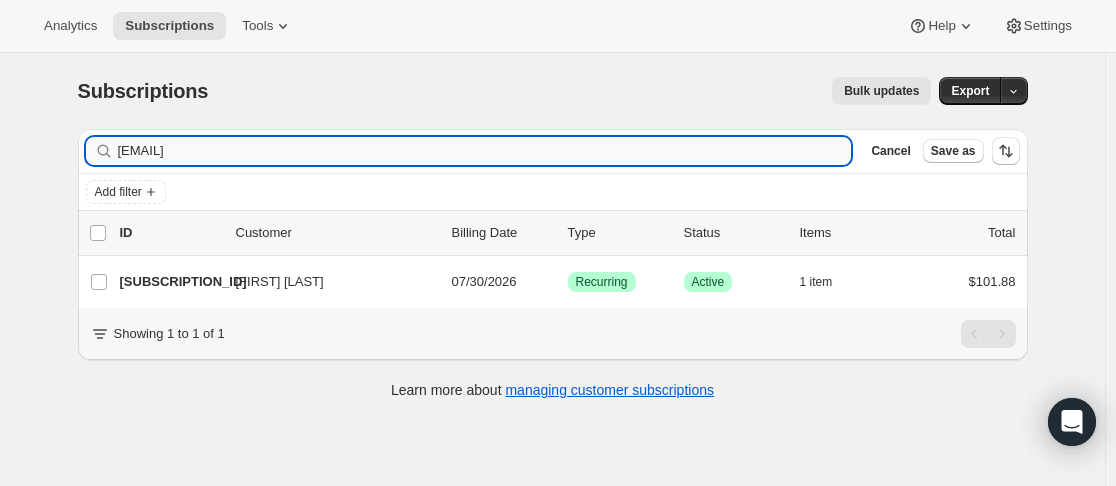 type on "[EMAIL]" 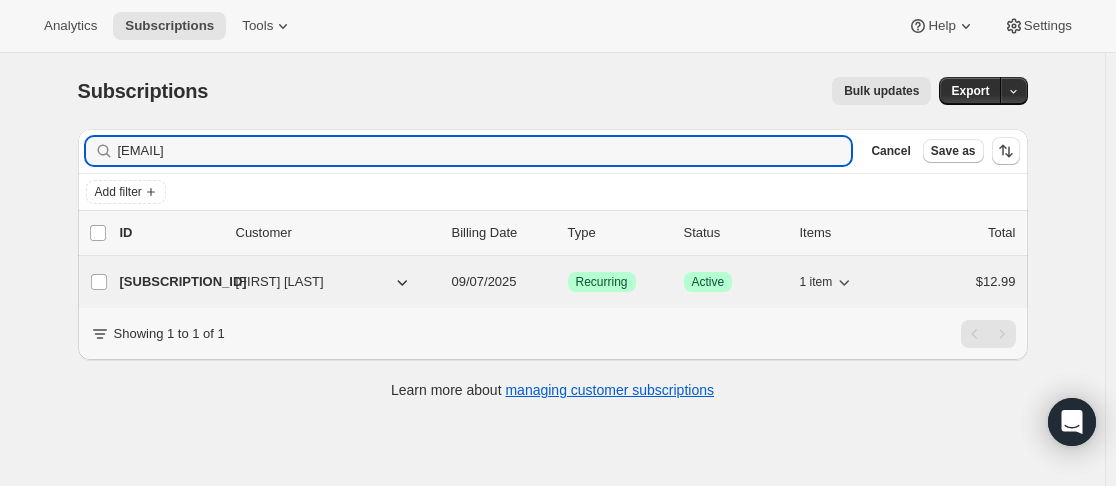 click on "[SUBSCRIPTION_ID]" at bounding box center [170, 282] 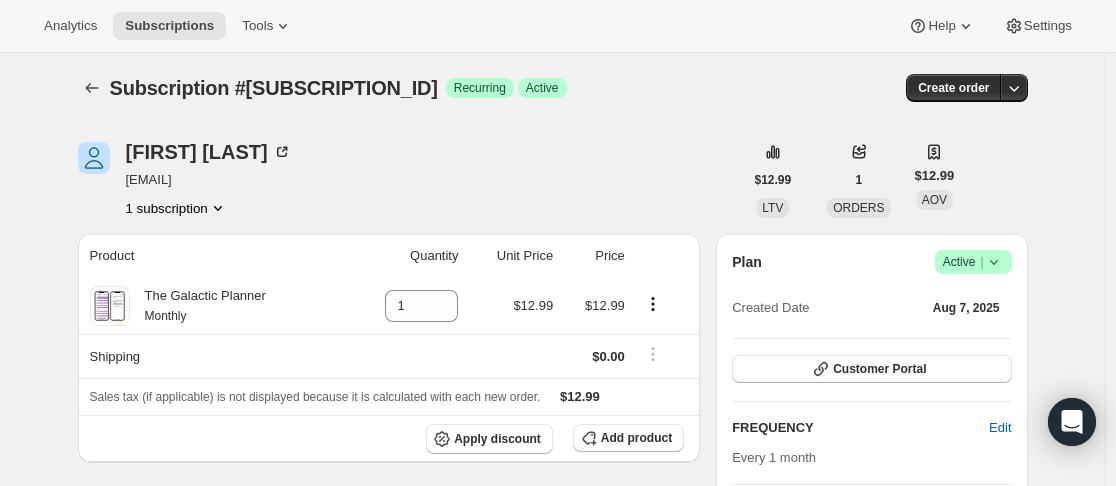 scroll, scrollTop: 0, scrollLeft: 0, axis: both 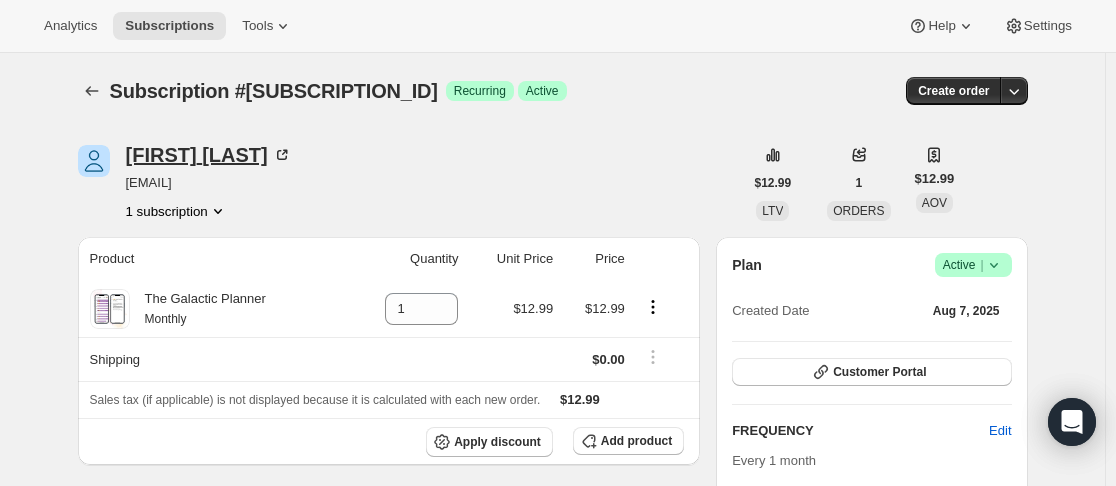 drag, startPoint x: 131, startPoint y: 136, endPoint x: 296, endPoint y: 159, distance: 166.59532 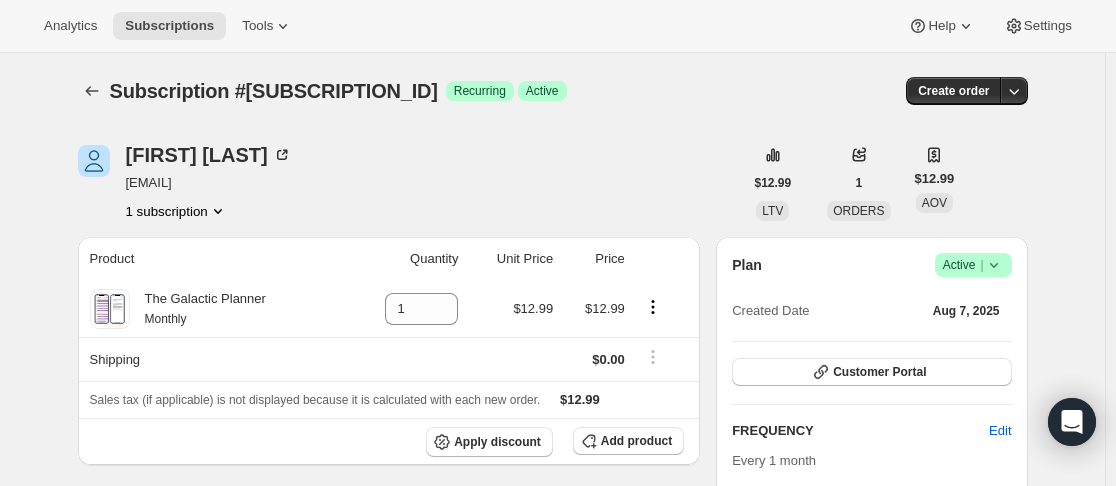copy on "[FIRST]   [LAST]" 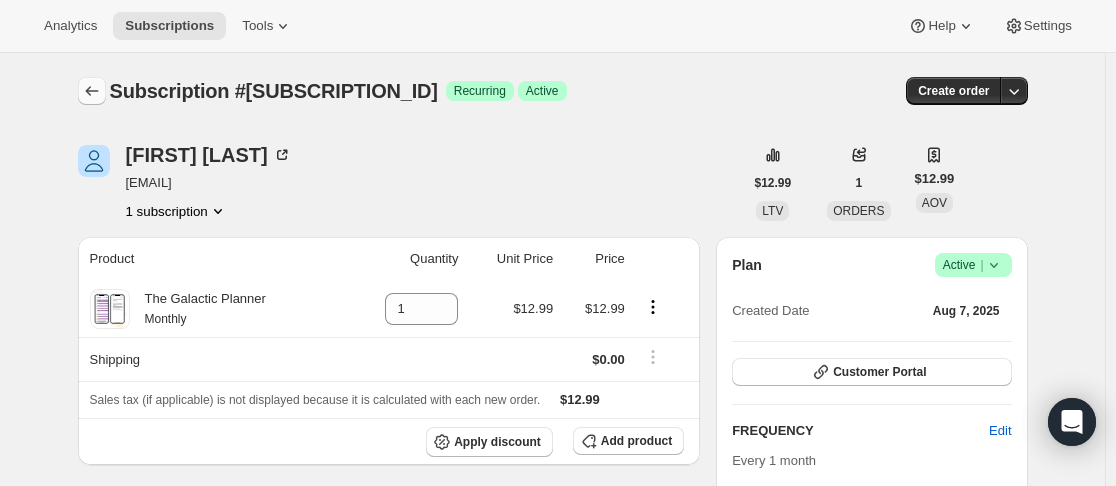 click 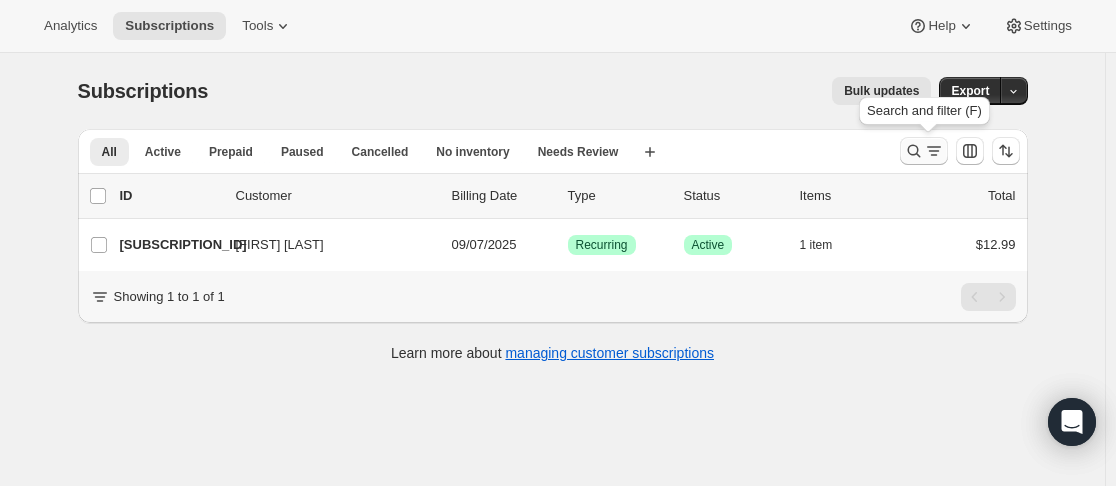 click 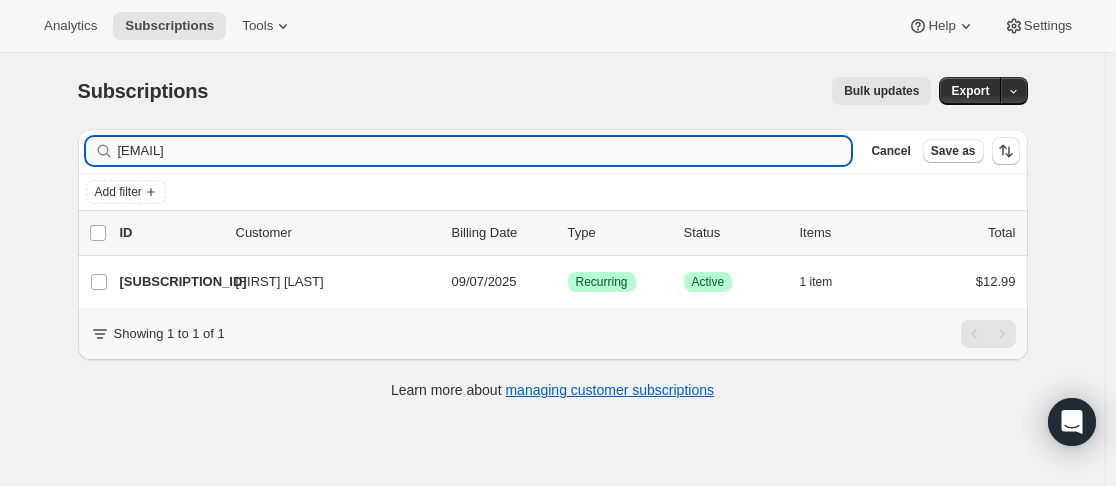 click on "[EMAIL]" at bounding box center [485, 151] 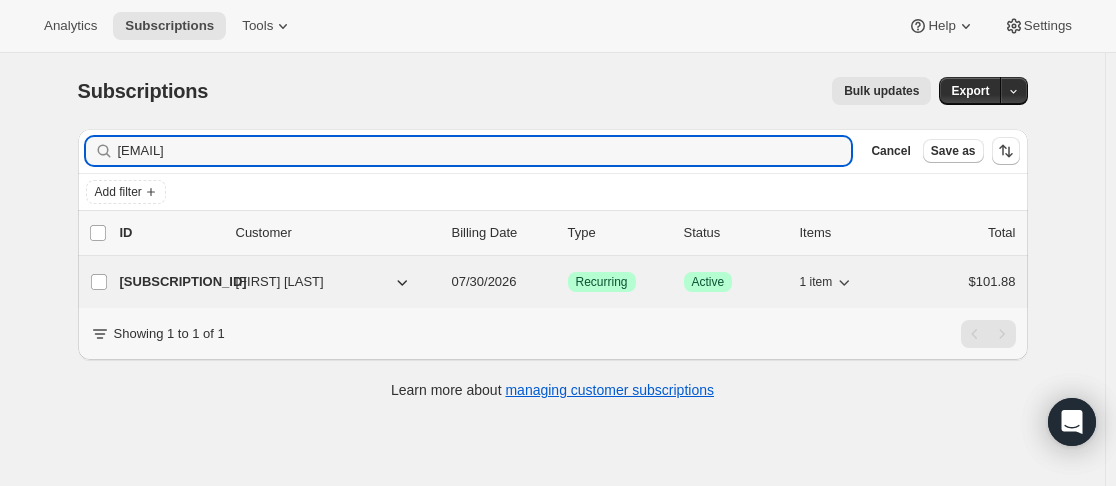 type on "[EMAIL]" 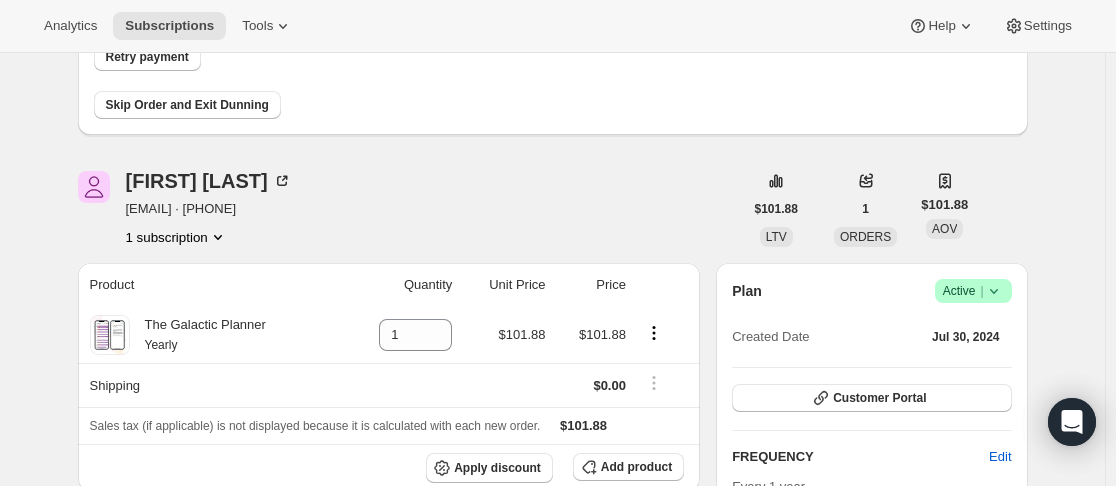 scroll, scrollTop: 200, scrollLeft: 0, axis: vertical 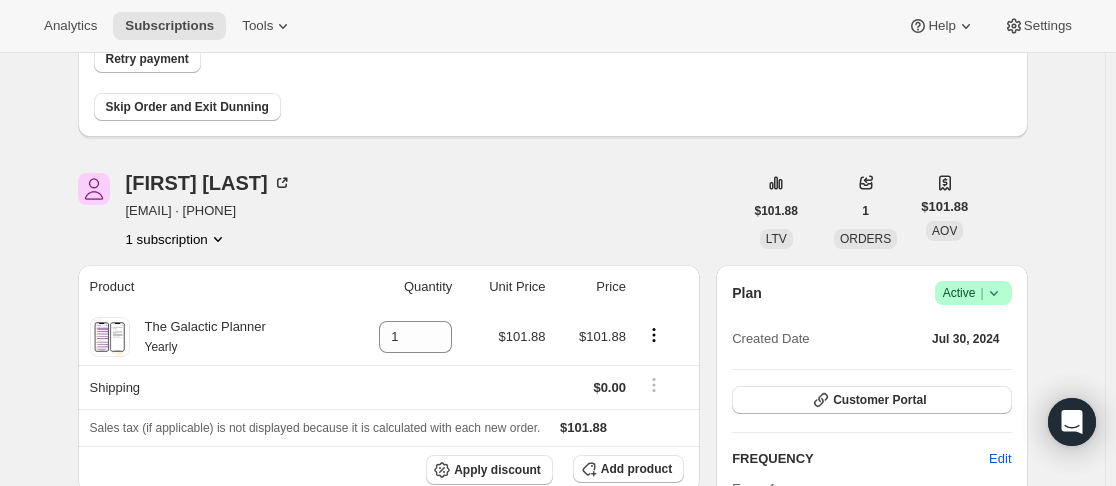 click 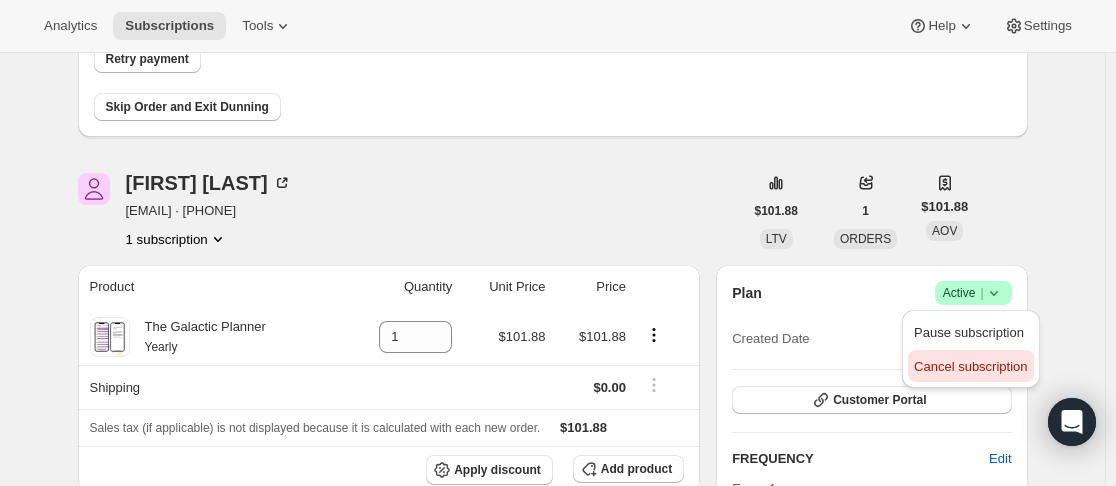 click on "Cancel subscription" at bounding box center (970, 366) 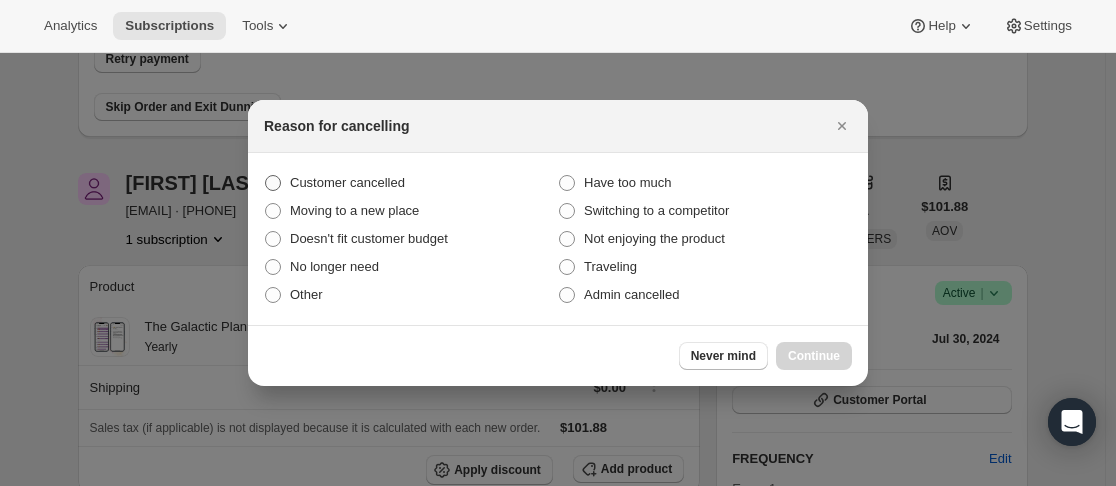 click on "Customer cancelled" at bounding box center [411, 183] 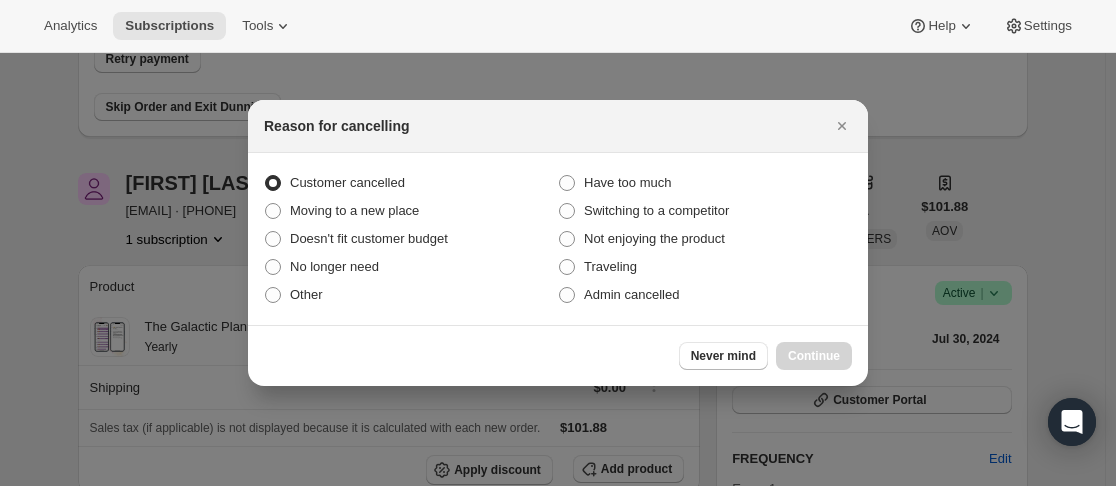 radio on "true" 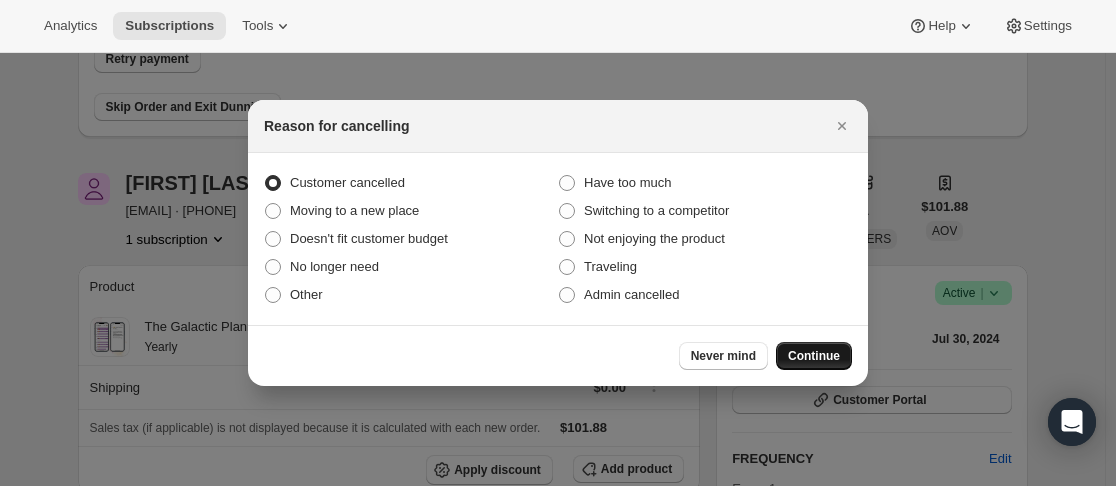 click on "Continue" at bounding box center [814, 356] 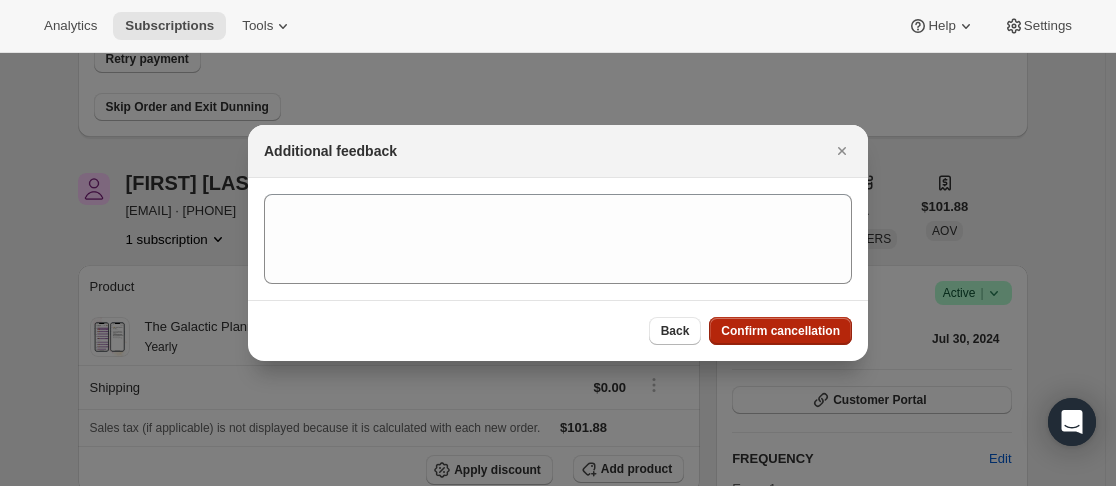 click on "Confirm cancellation" at bounding box center (780, 331) 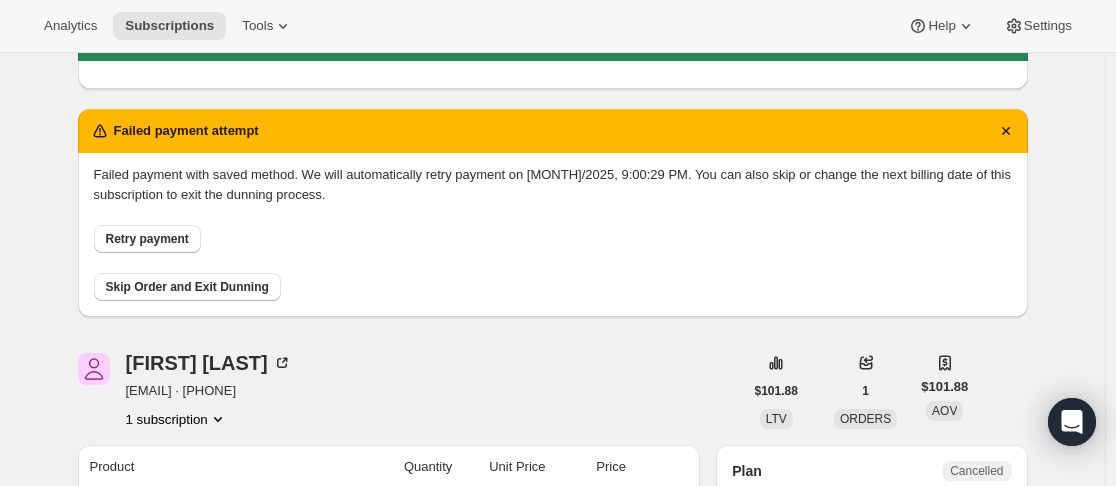 scroll, scrollTop: 0, scrollLeft: 0, axis: both 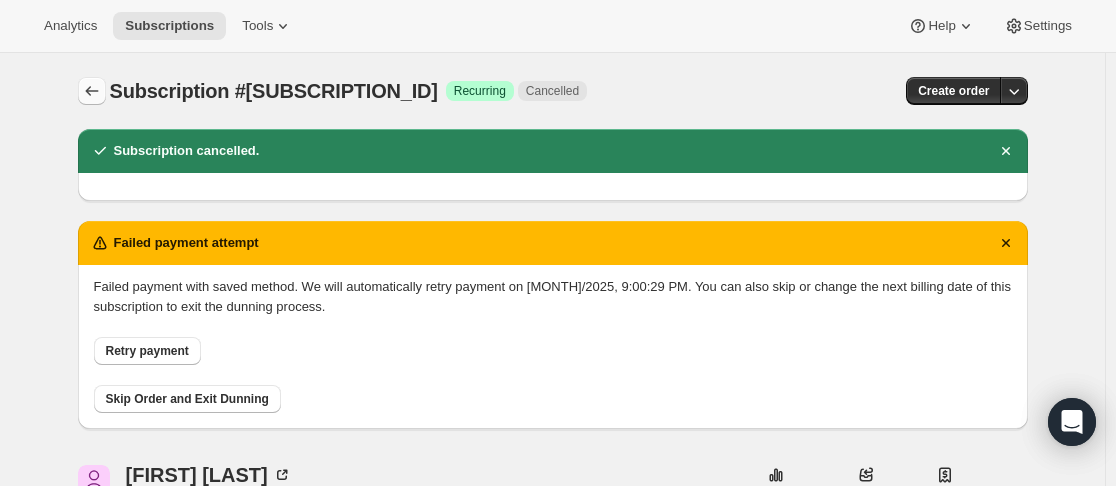 click 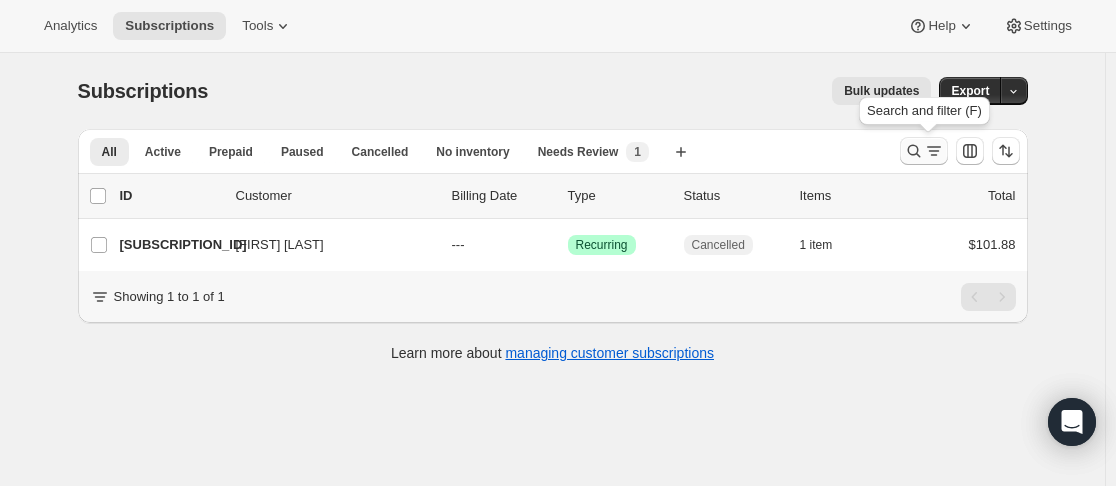 click 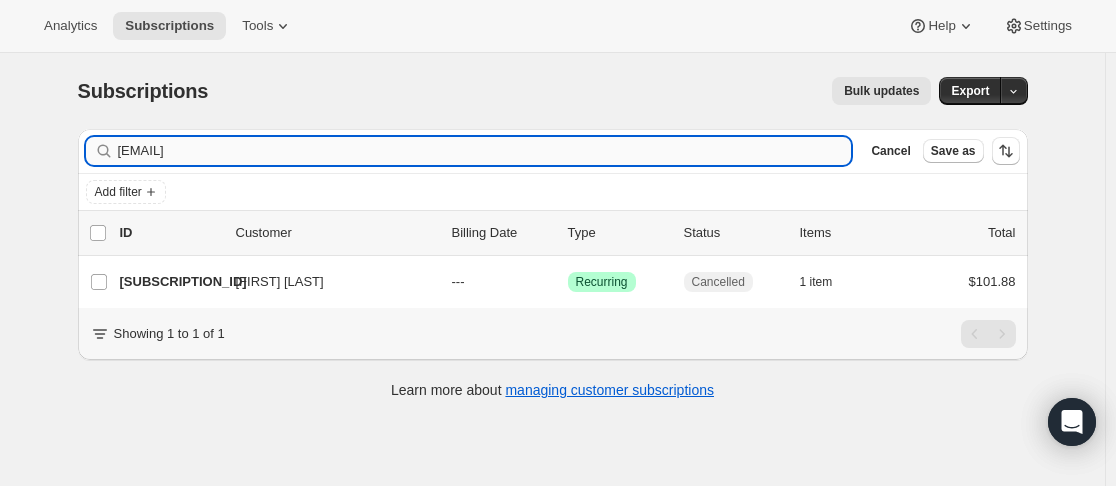 click on "[EMAIL]" at bounding box center [485, 151] 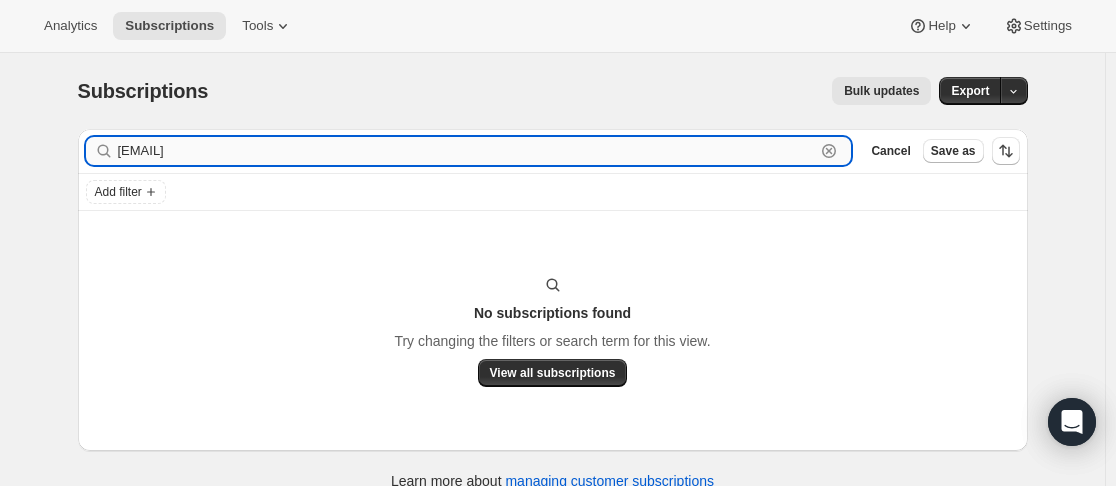 click on "[EMAIL]" at bounding box center (467, 151) 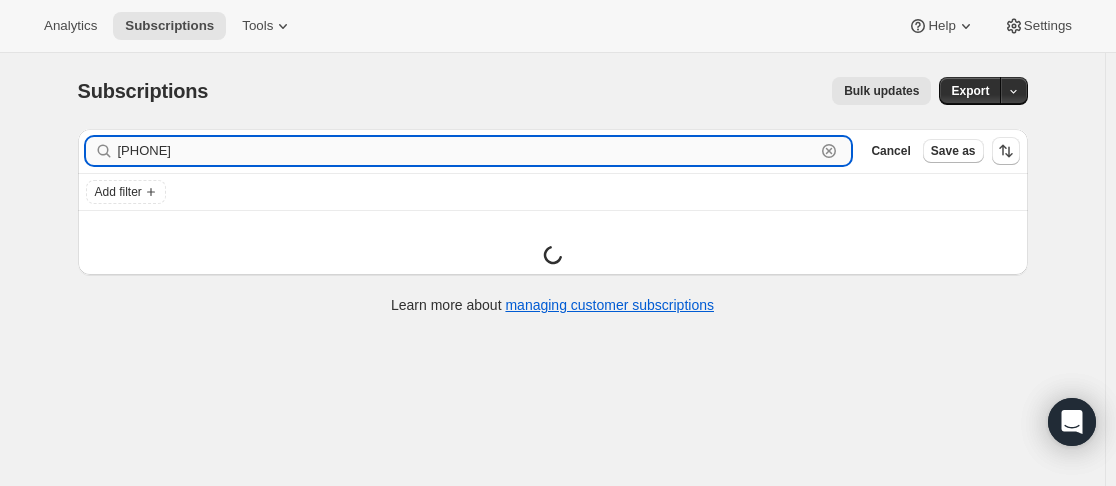 type on "[PHONE]" 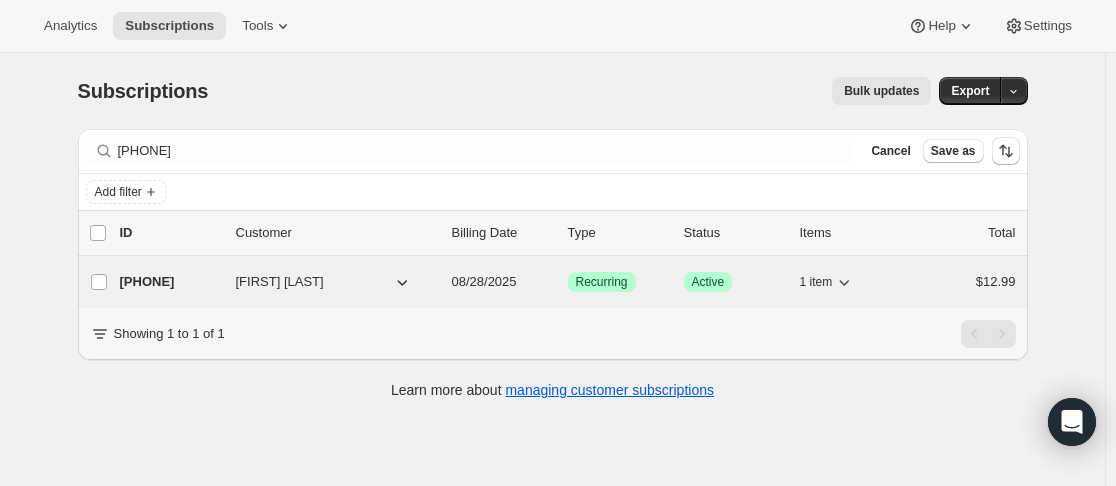 click on "[PHONE]" at bounding box center [170, 282] 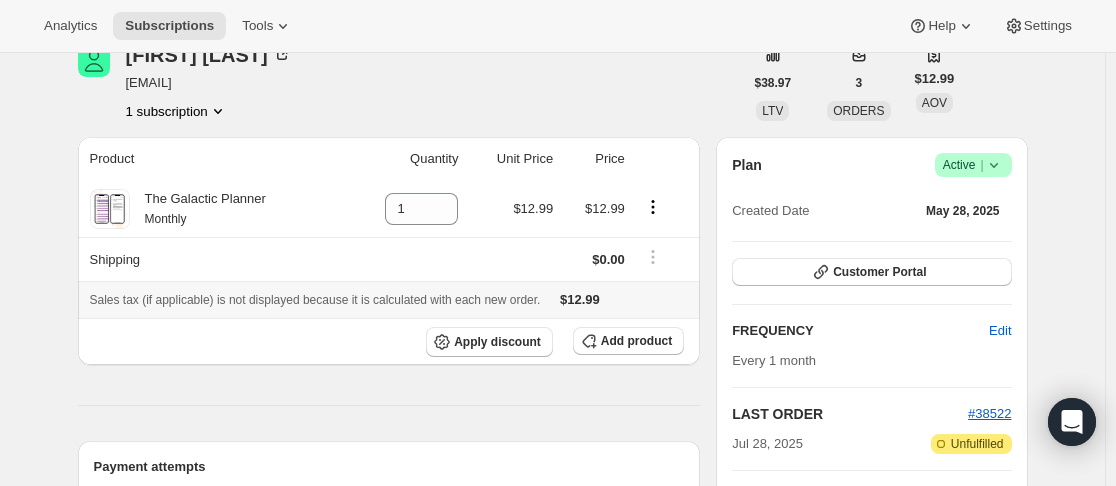 scroll, scrollTop: 0, scrollLeft: 0, axis: both 